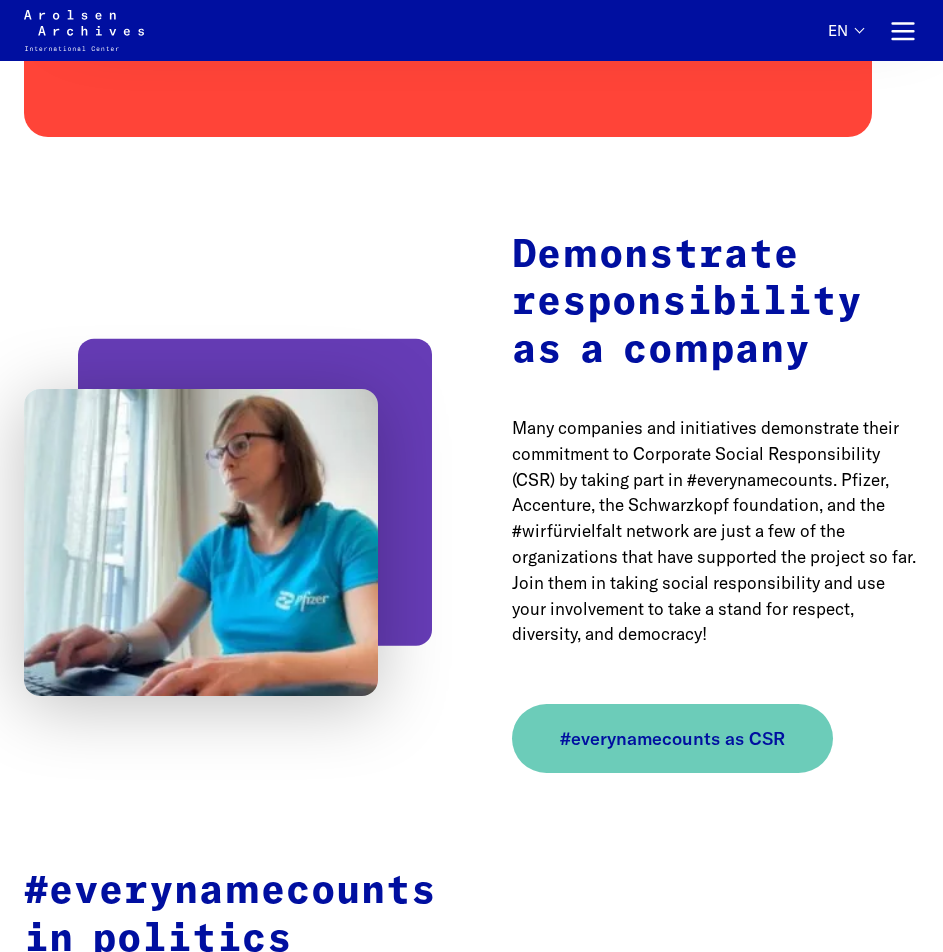 scroll, scrollTop: 4200, scrollLeft: 0, axis: vertical 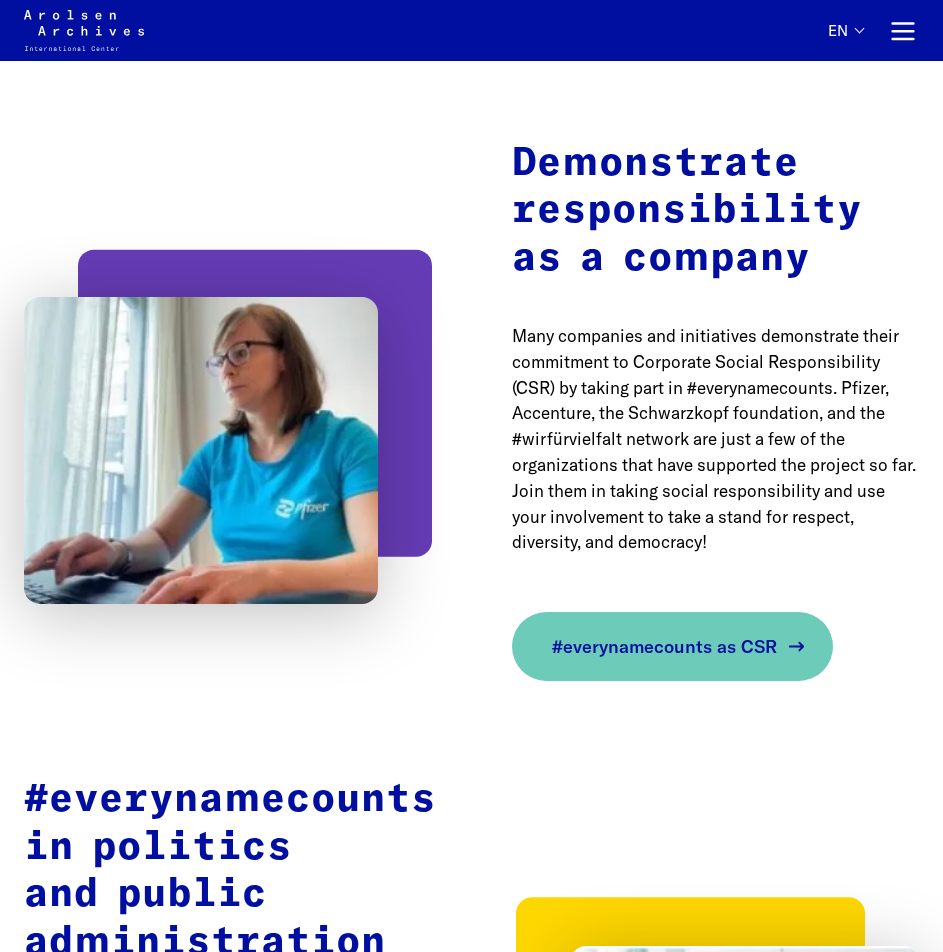 click on "#everynamecounts as CSR" at bounding box center [664, 646] 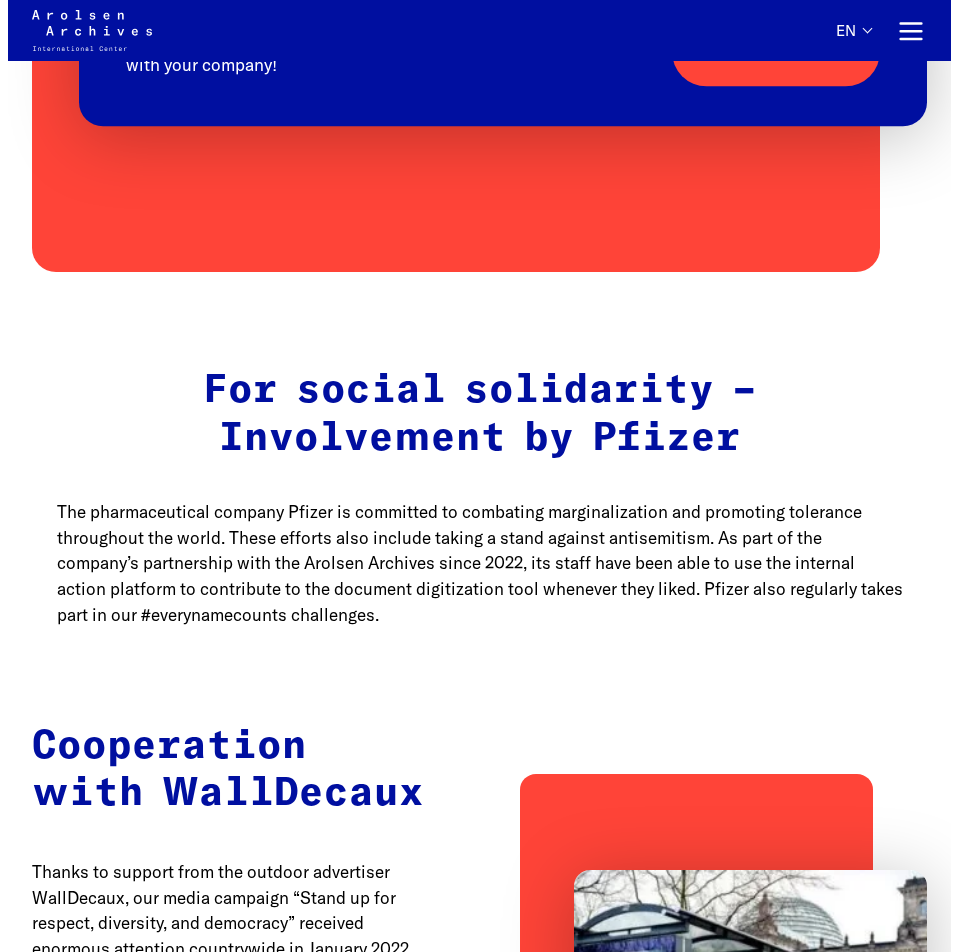 scroll, scrollTop: 0, scrollLeft: 0, axis: both 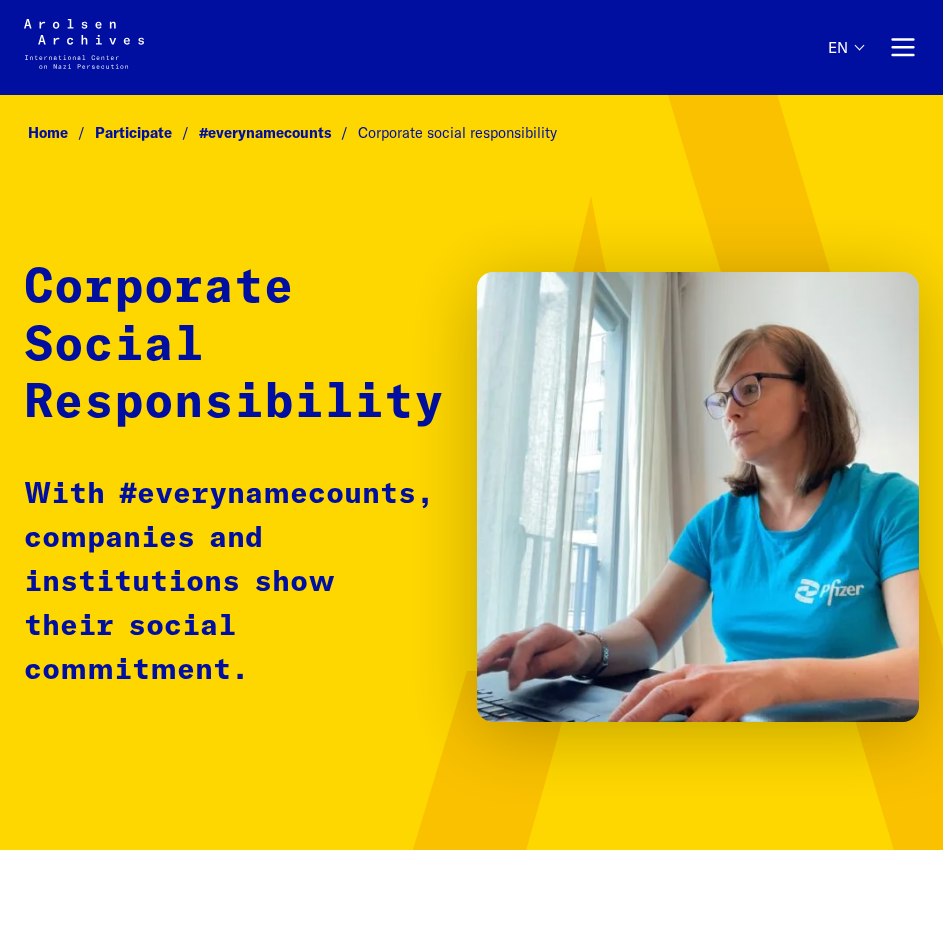 click on "Primary navigation" at bounding box center (903, 47) 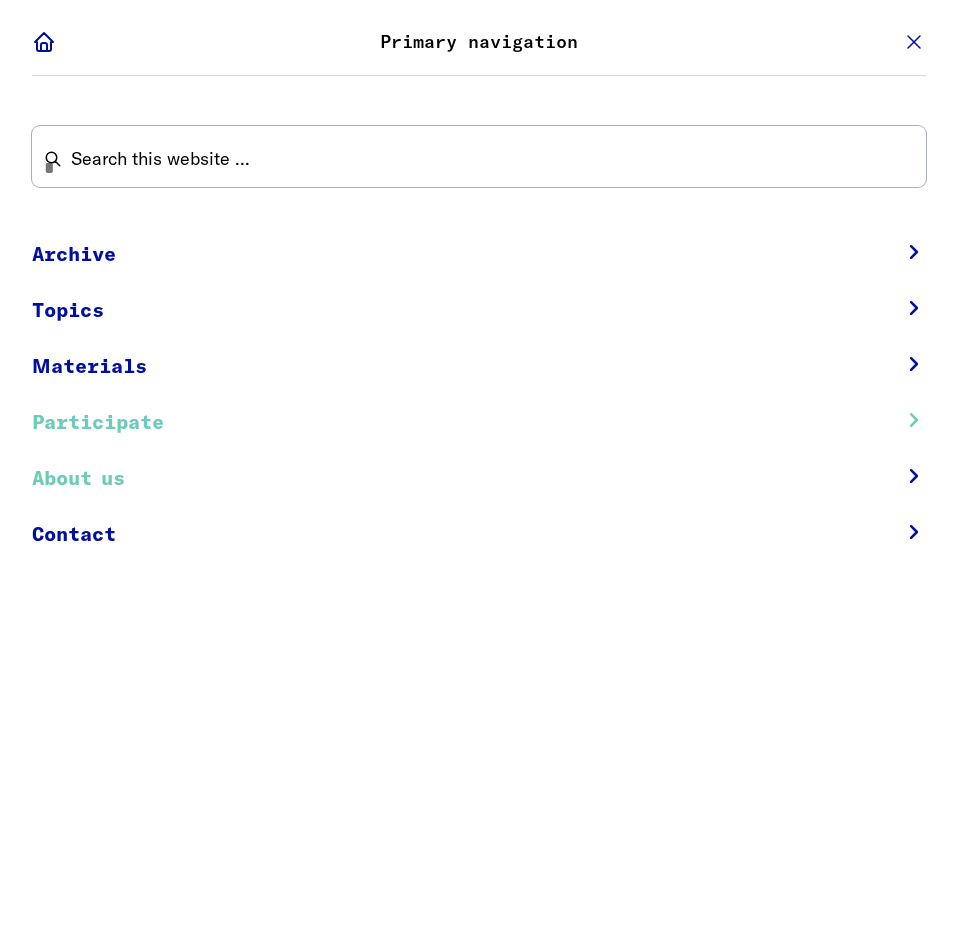 click on "About us" at bounding box center (452, 479) 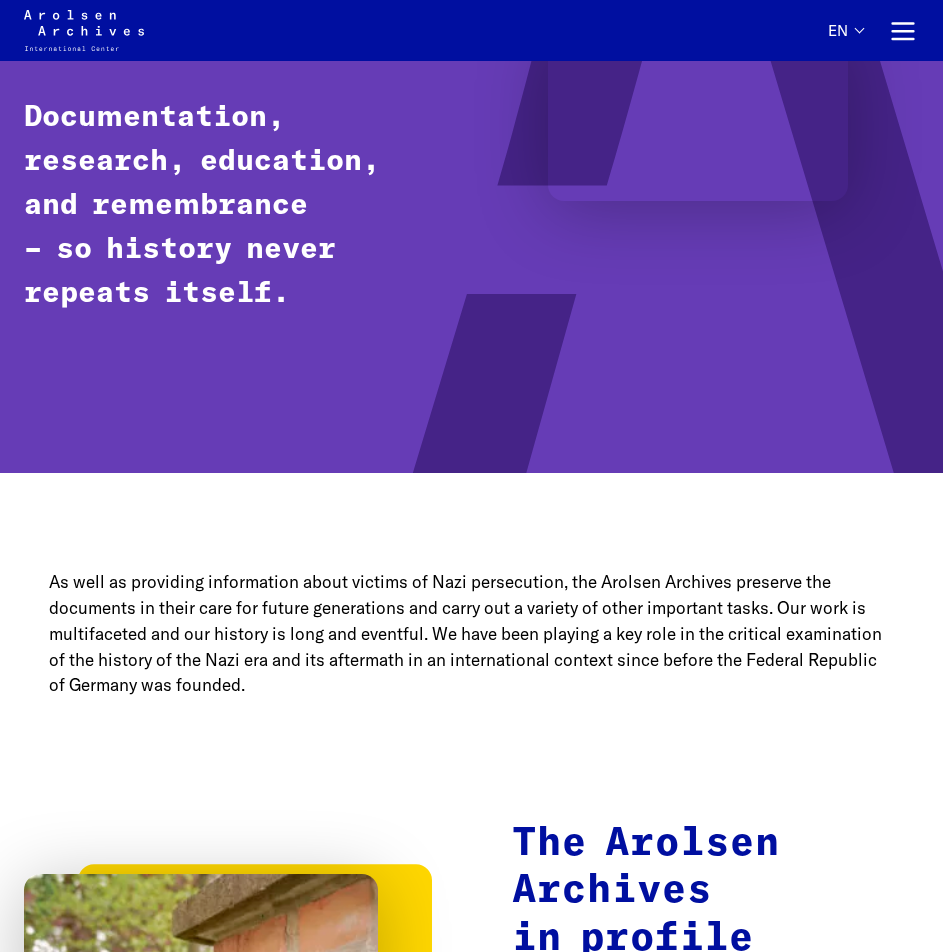 scroll, scrollTop: 1400, scrollLeft: 0, axis: vertical 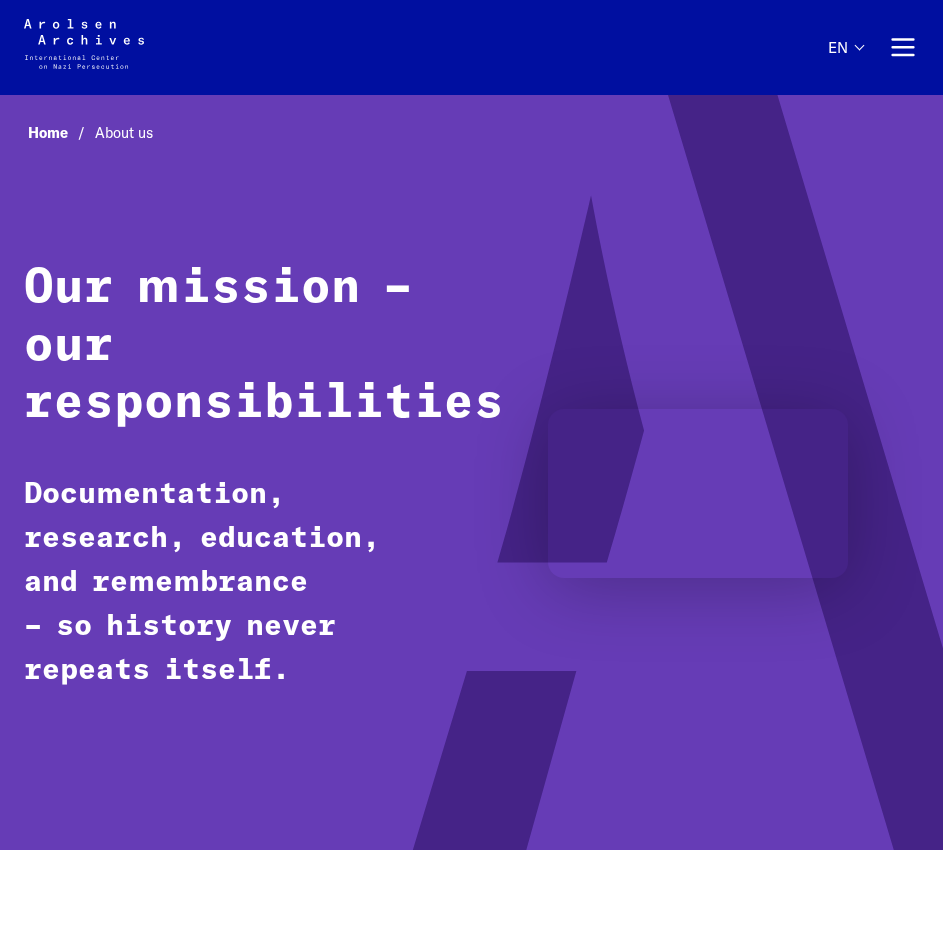 click on "Primary navigation" at bounding box center (903, 47) 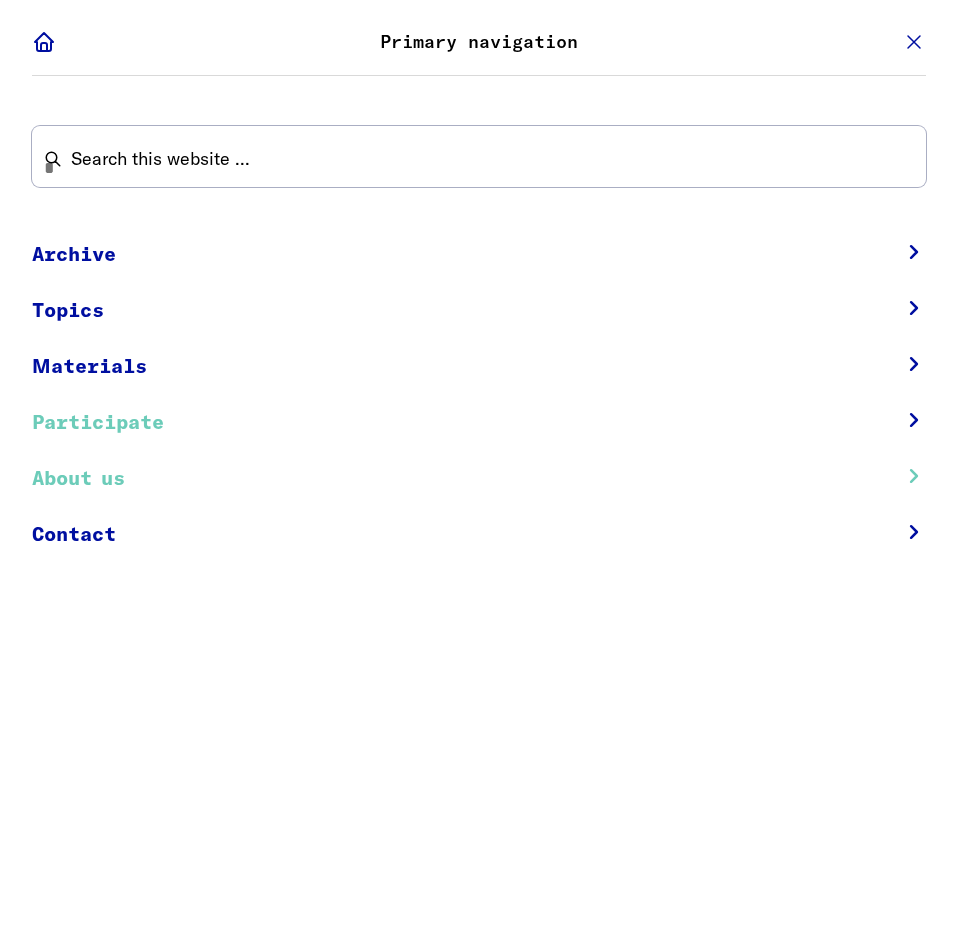 click on "Participate" at bounding box center (452, 423) 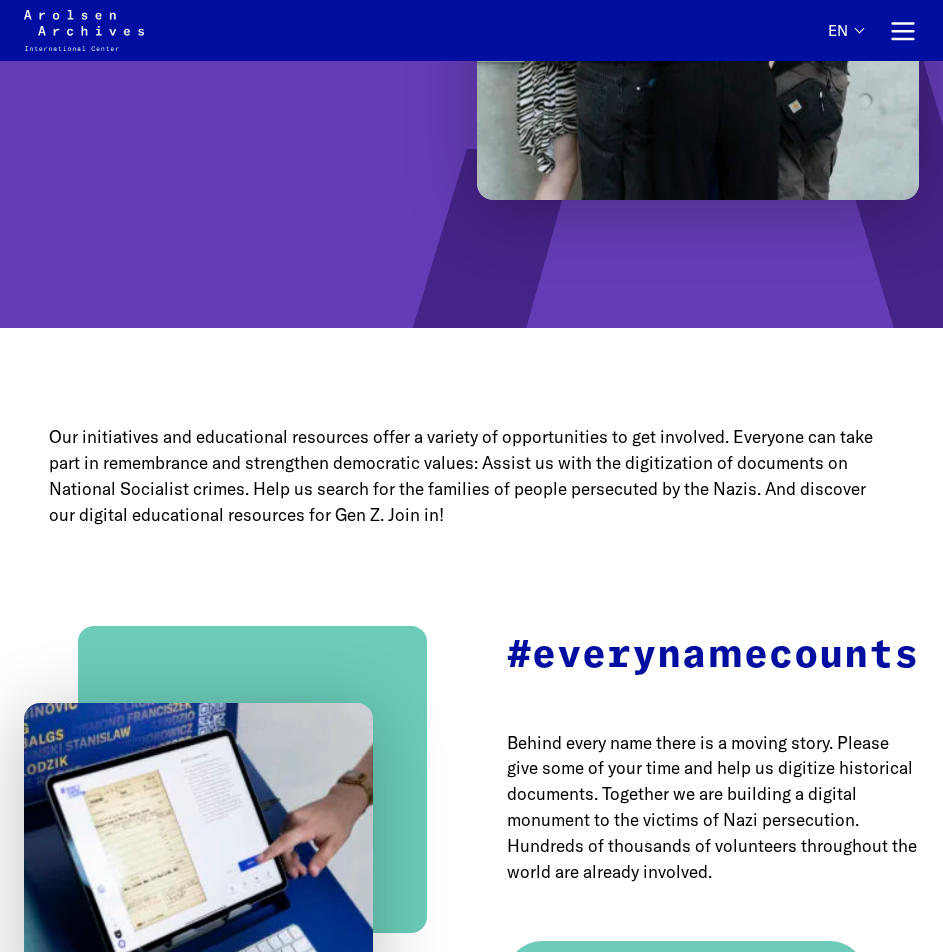 scroll, scrollTop: 700, scrollLeft: 0, axis: vertical 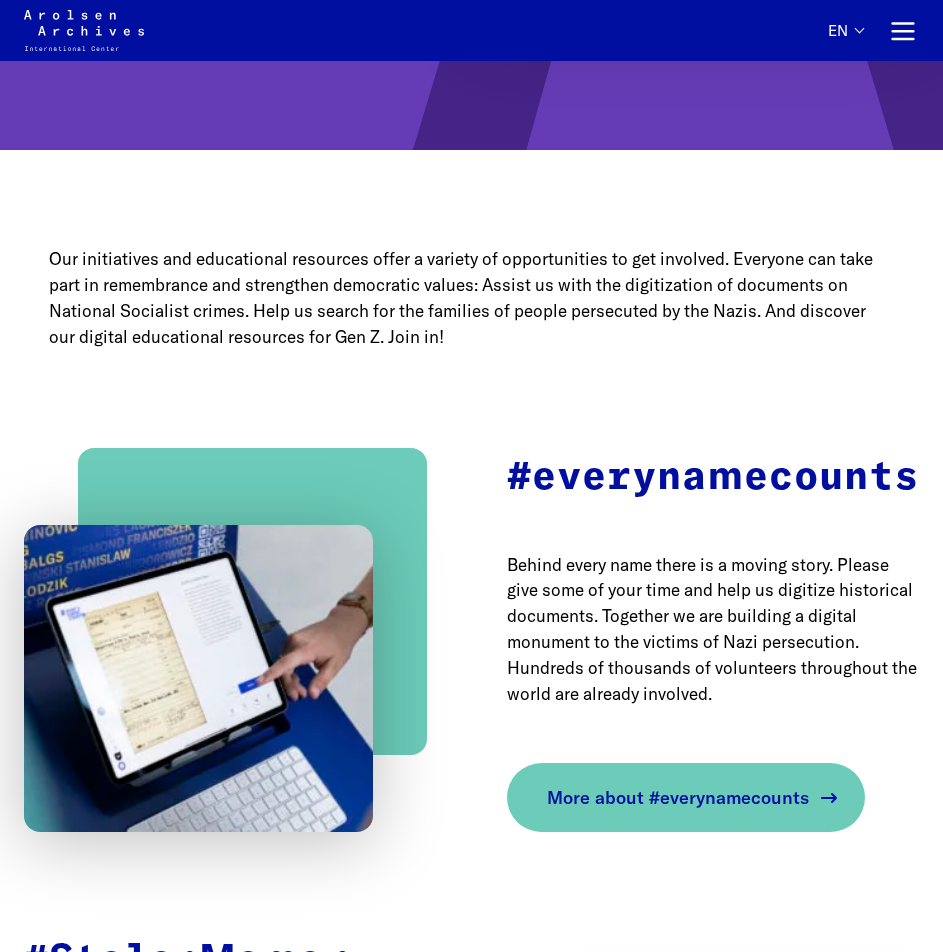 click on "More about #everynamecounts" at bounding box center (678, 797) 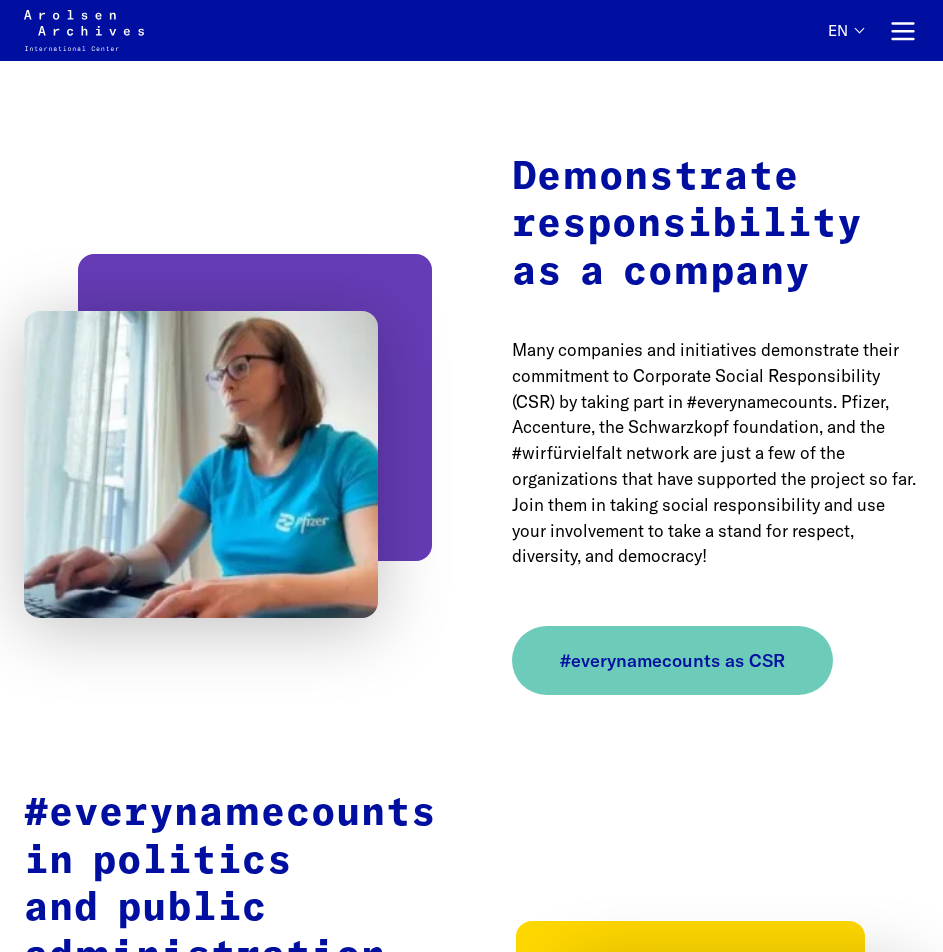 scroll, scrollTop: 4300, scrollLeft: 0, axis: vertical 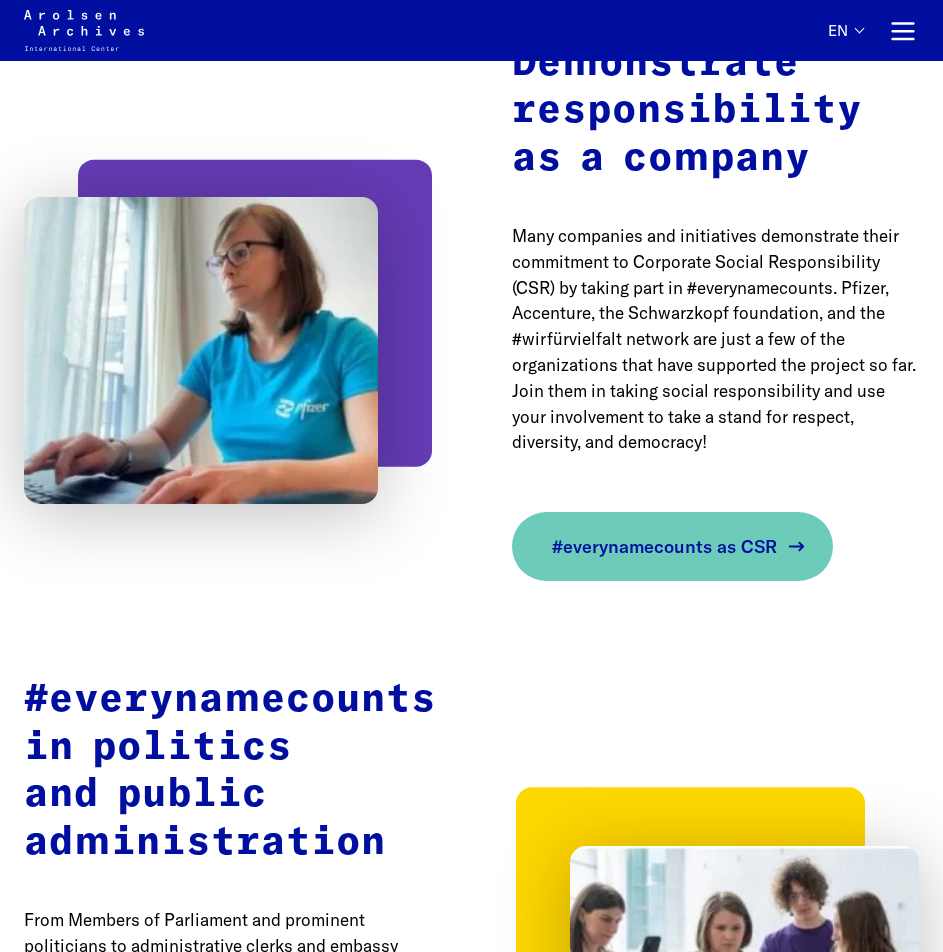 click on "#everynamecounts as CSR" at bounding box center (664, 546) 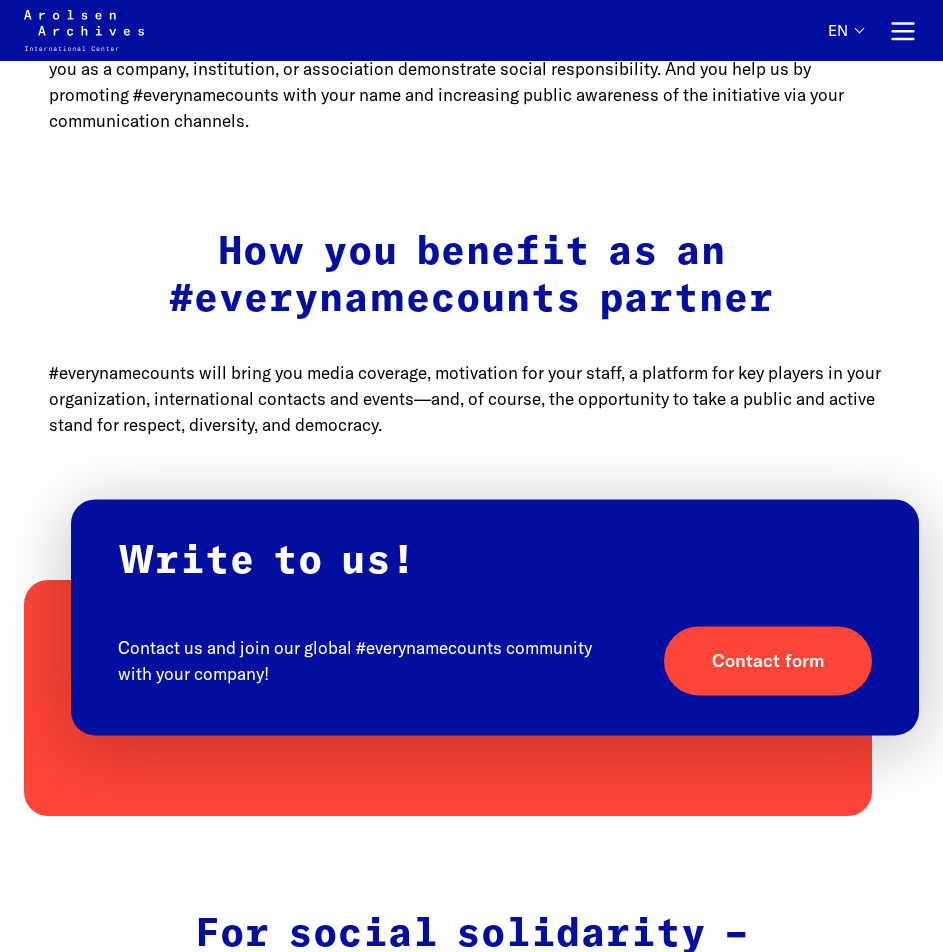 scroll, scrollTop: 1600, scrollLeft: 0, axis: vertical 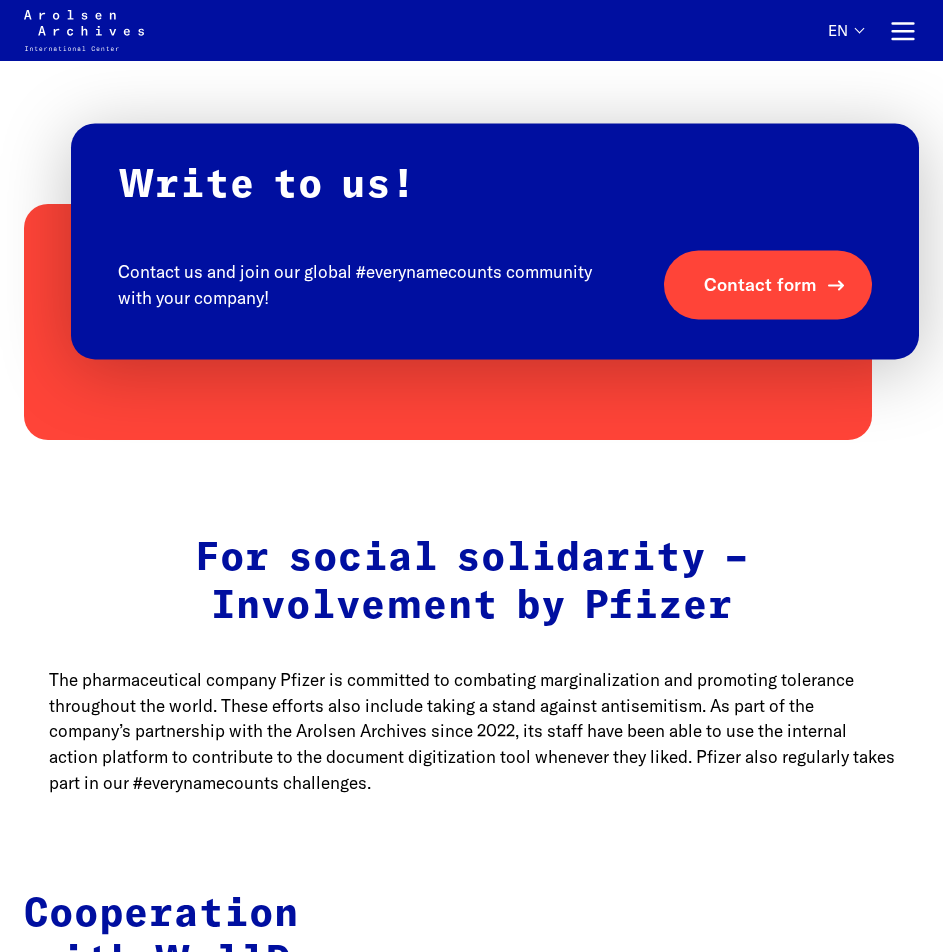 click on "Contact form" at bounding box center (760, 285) 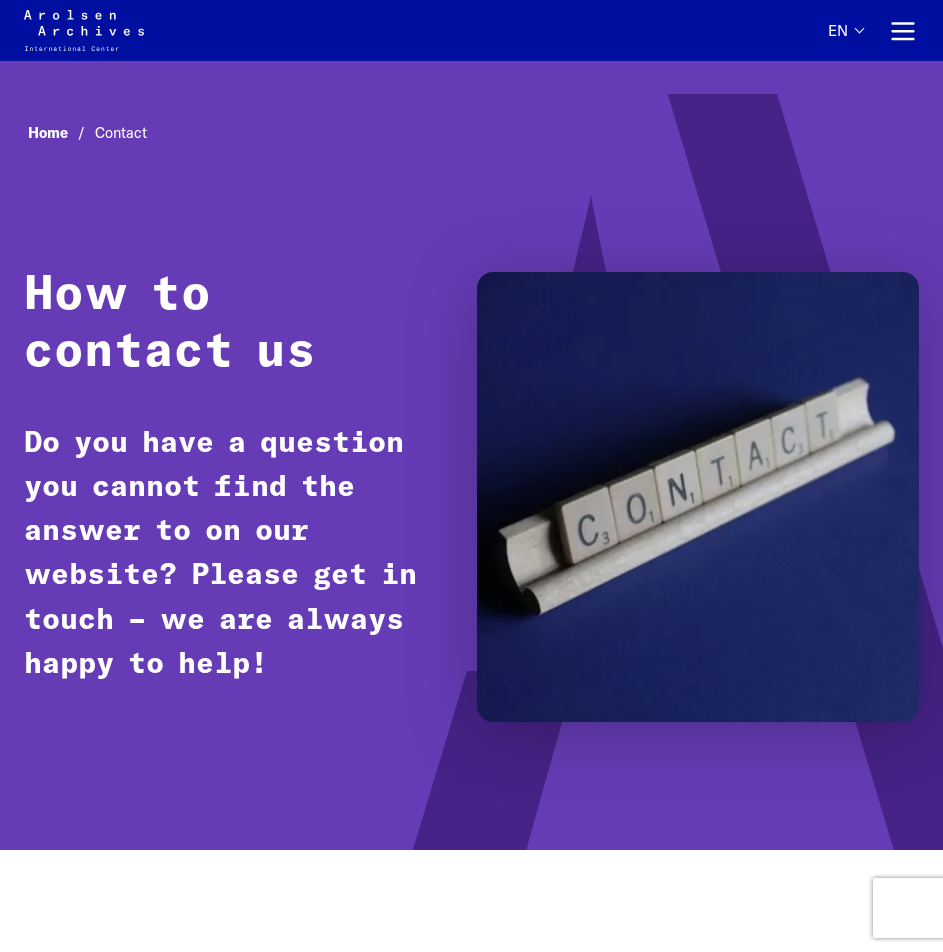 scroll, scrollTop: 2500, scrollLeft: 0, axis: vertical 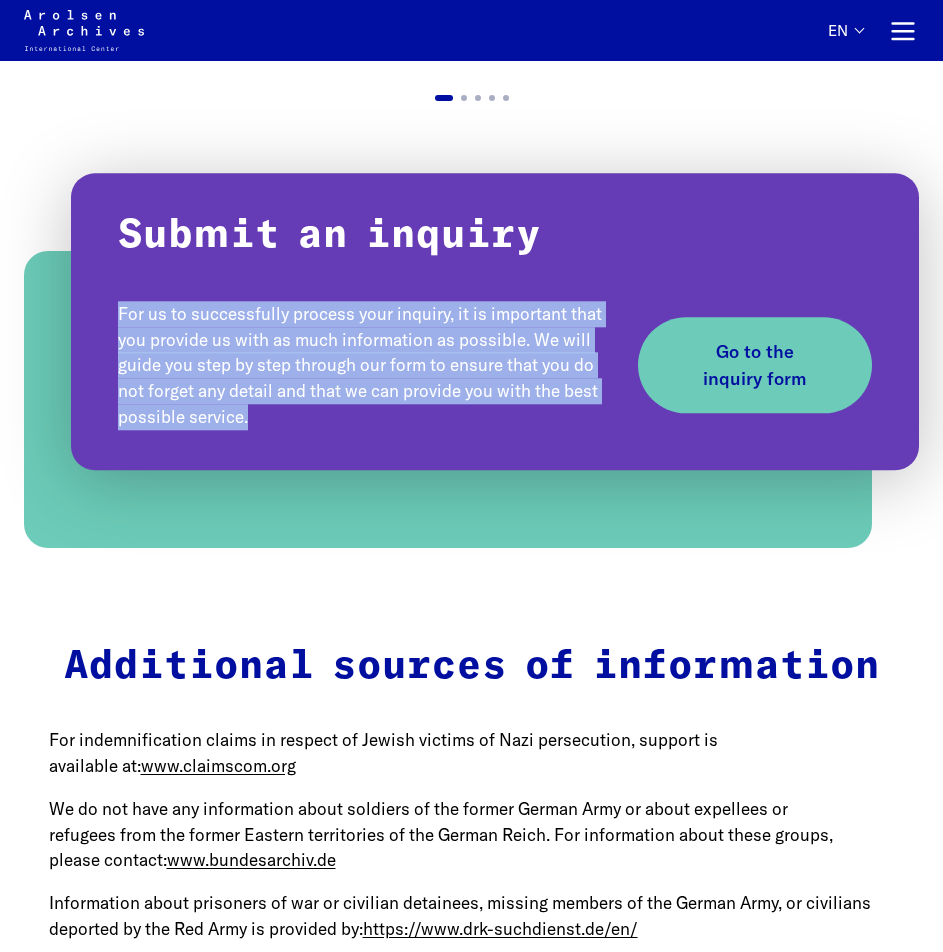 drag, startPoint x: 366, startPoint y: 410, endPoint x: 111, endPoint y: 298, distance: 278.51212 